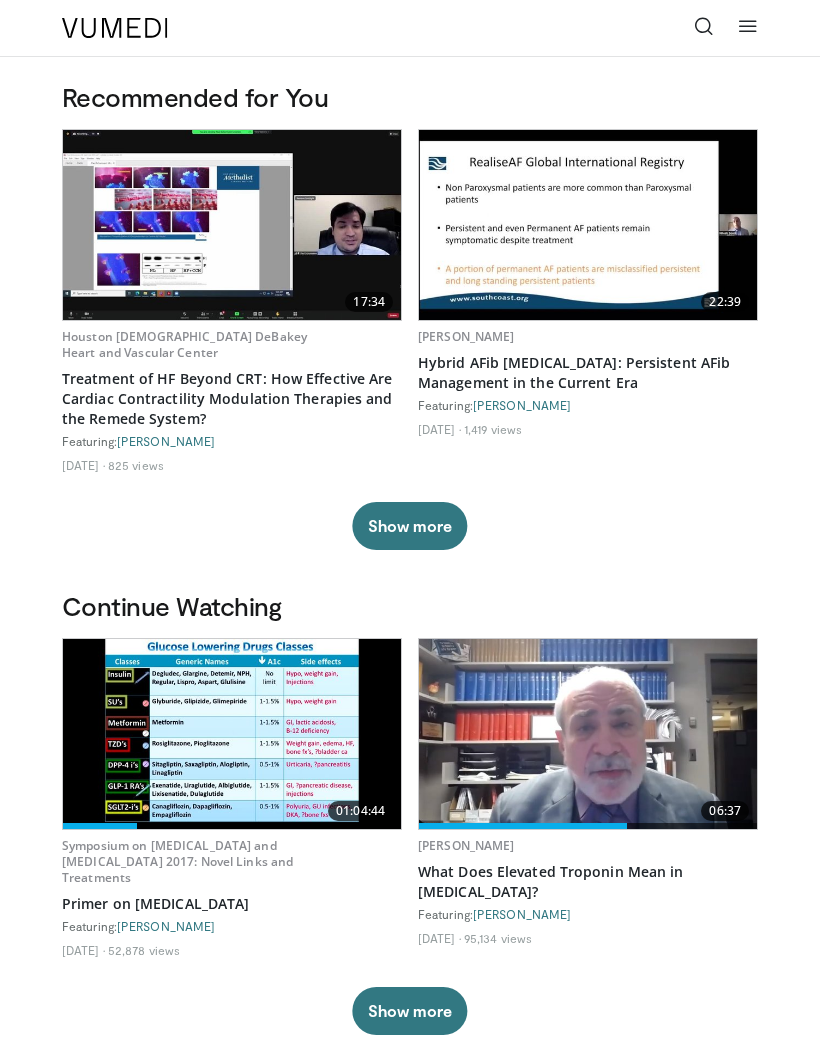 scroll, scrollTop: 0, scrollLeft: 0, axis: both 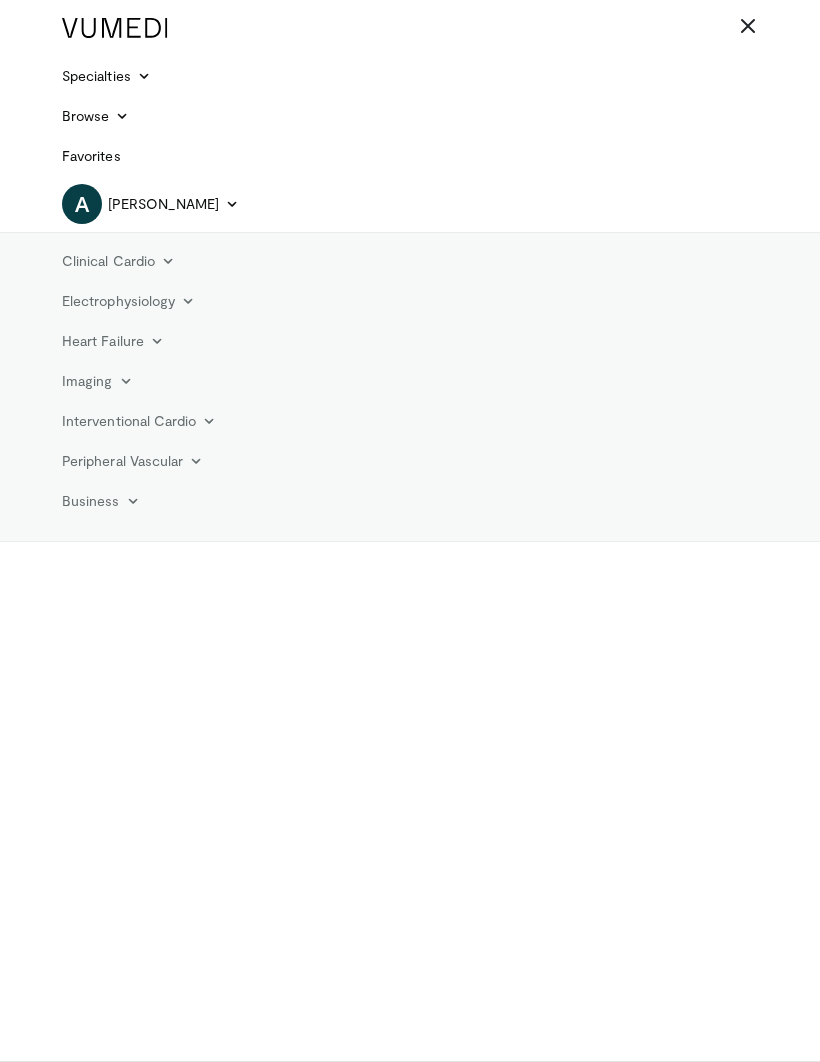 click on "[PERSON_NAME]" at bounding box center [163, 204] 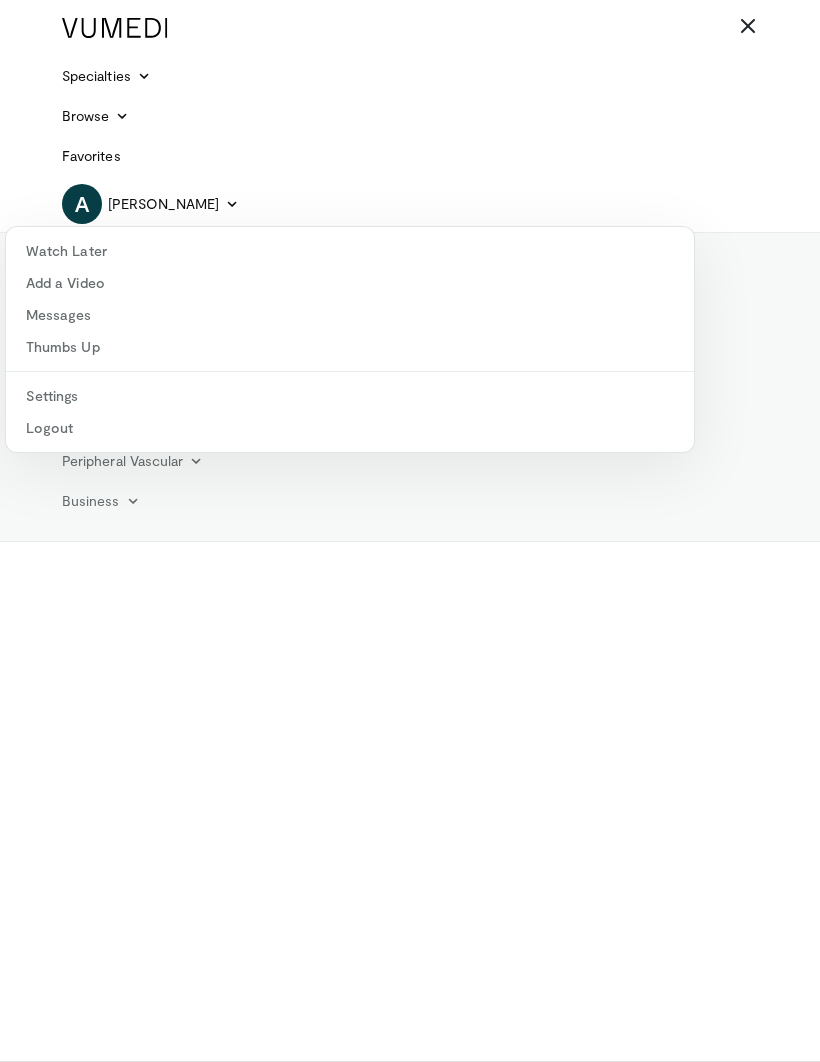 click on "Messages" at bounding box center [350, 315] 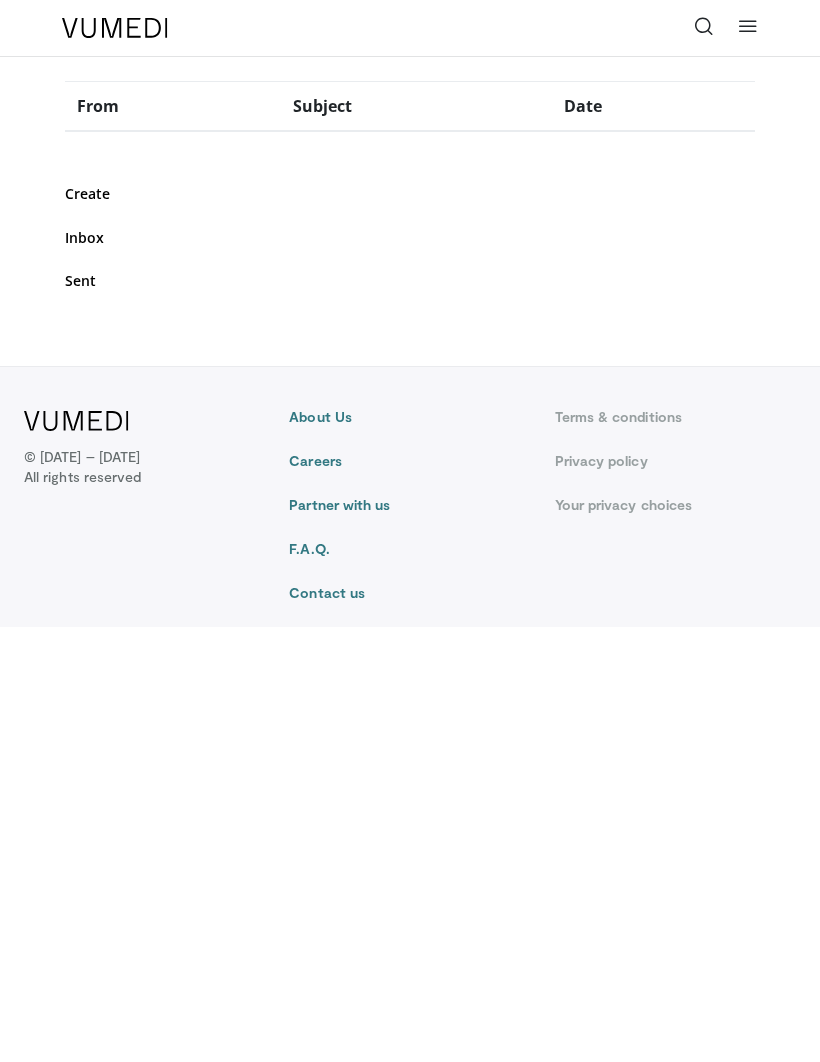 scroll, scrollTop: 0, scrollLeft: 0, axis: both 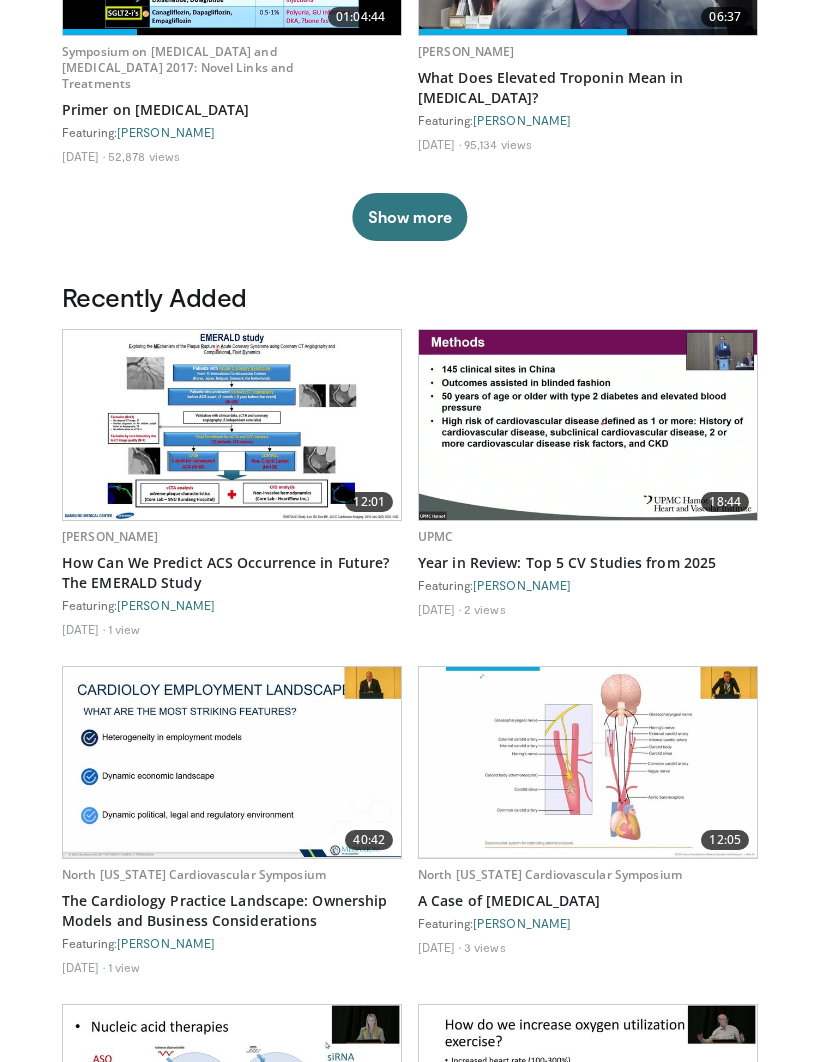 click on "Year in Review: Top 5 CV Studies from 2025" at bounding box center (588, 563) 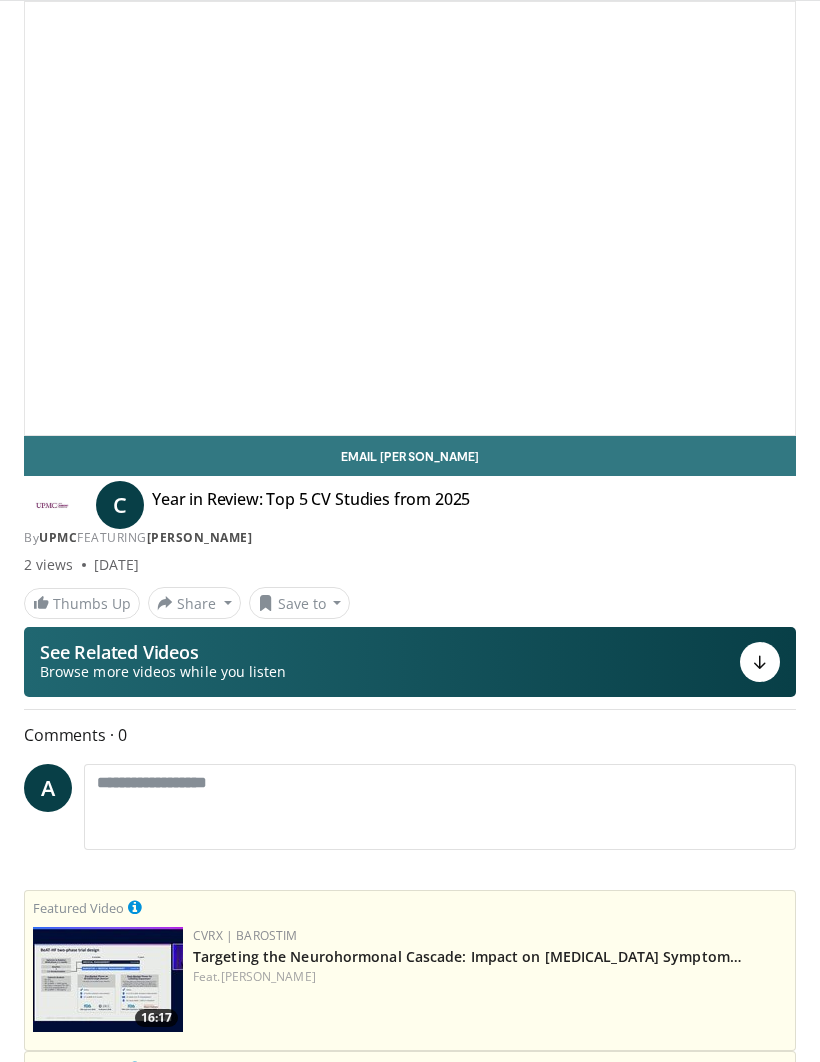 scroll, scrollTop: 0, scrollLeft: 0, axis: both 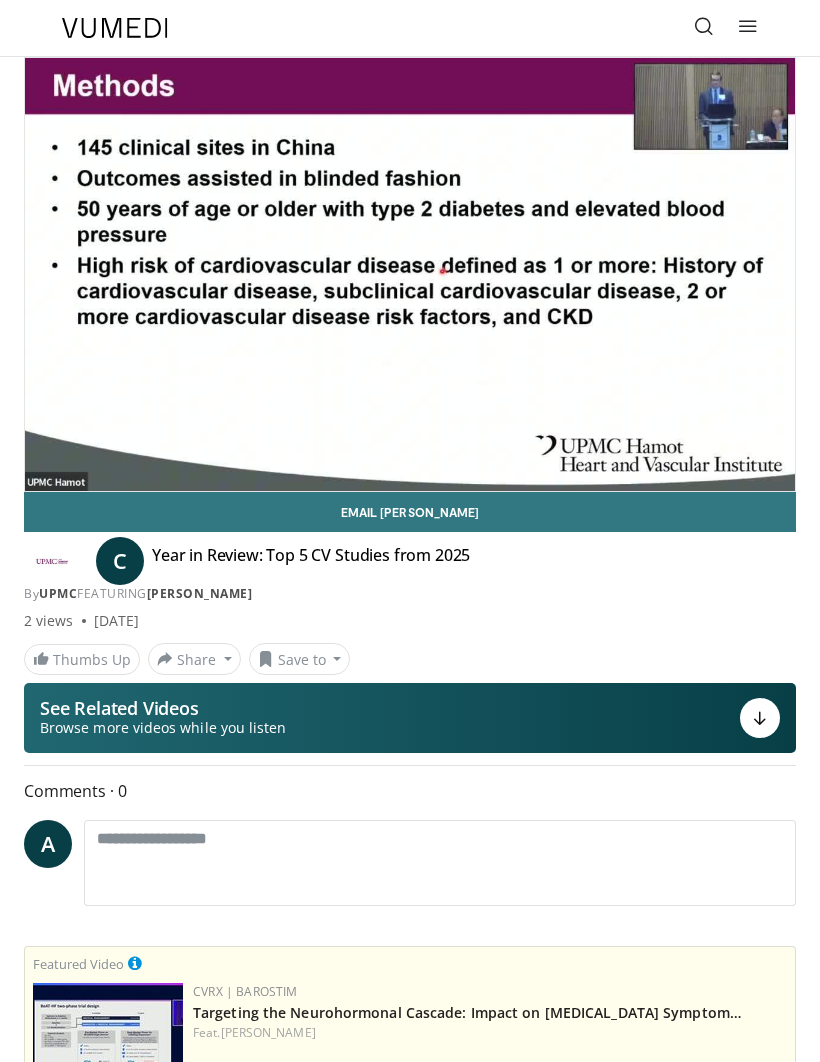 click on "10 seconds
Tap to unmute" at bounding box center (410, 274) 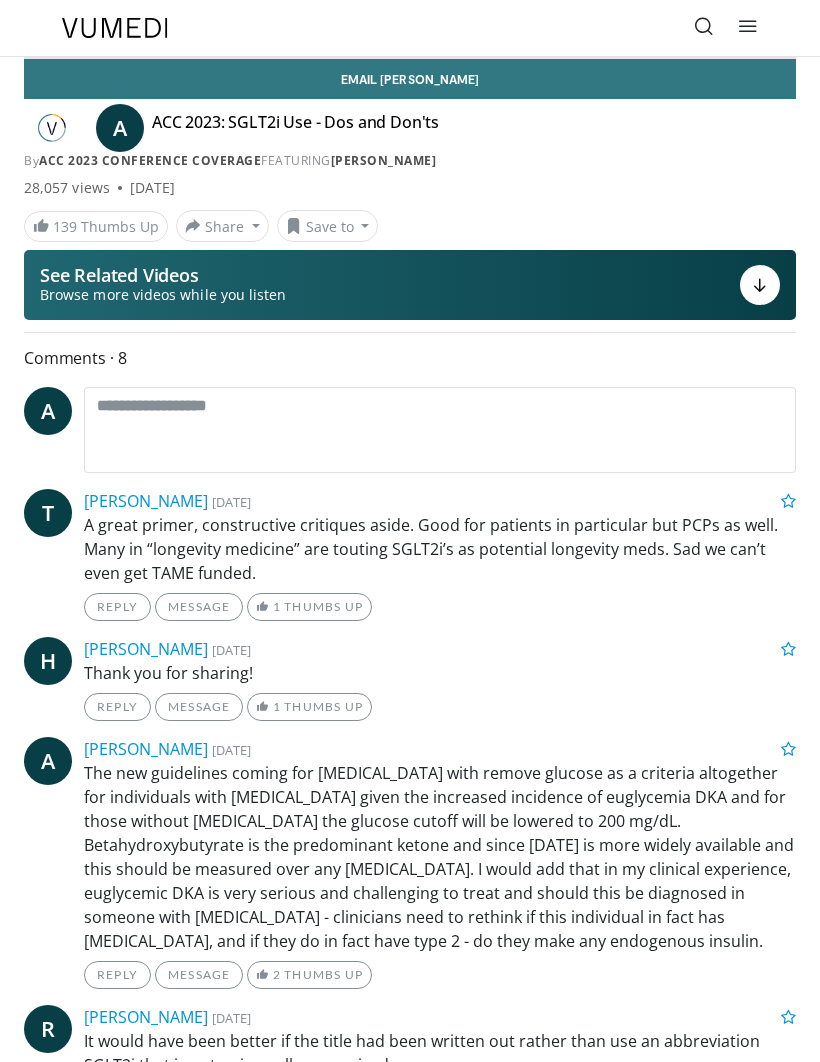 scroll, scrollTop: 0, scrollLeft: 0, axis: both 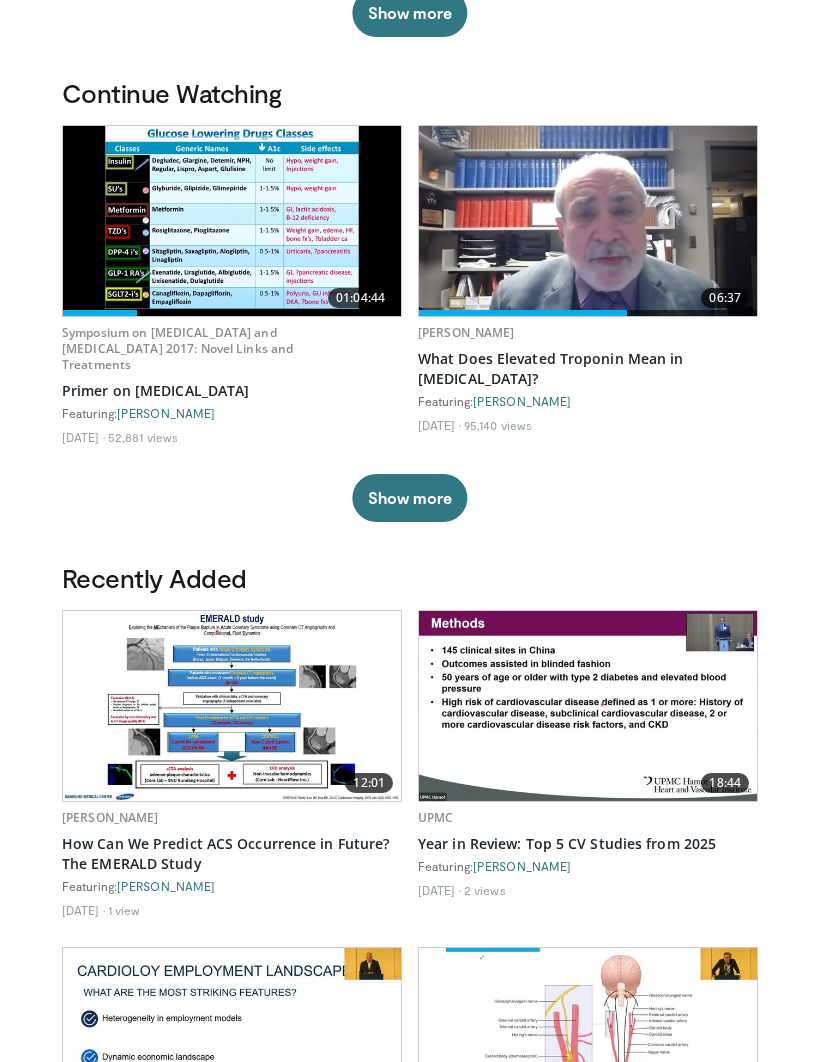 click on "Year in Review: Top 5 CV Studies from 2025" at bounding box center (588, 845) 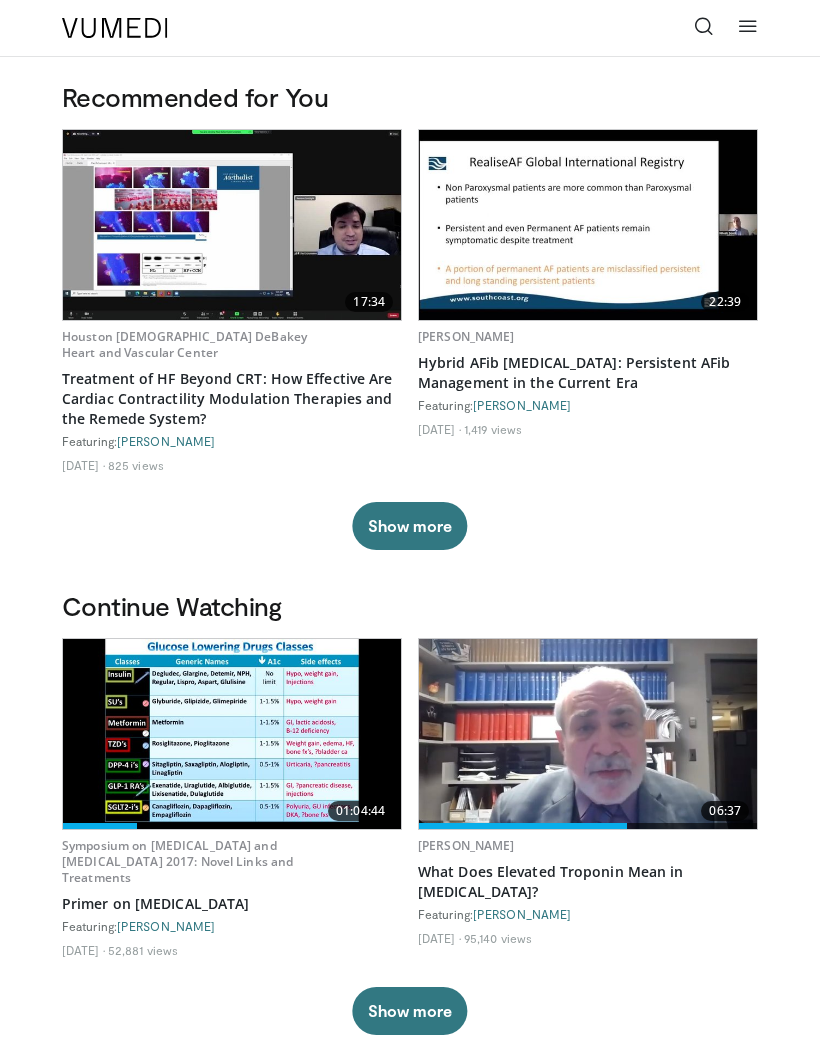 scroll, scrollTop: 581, scrollLeft: 0, axis: vertical 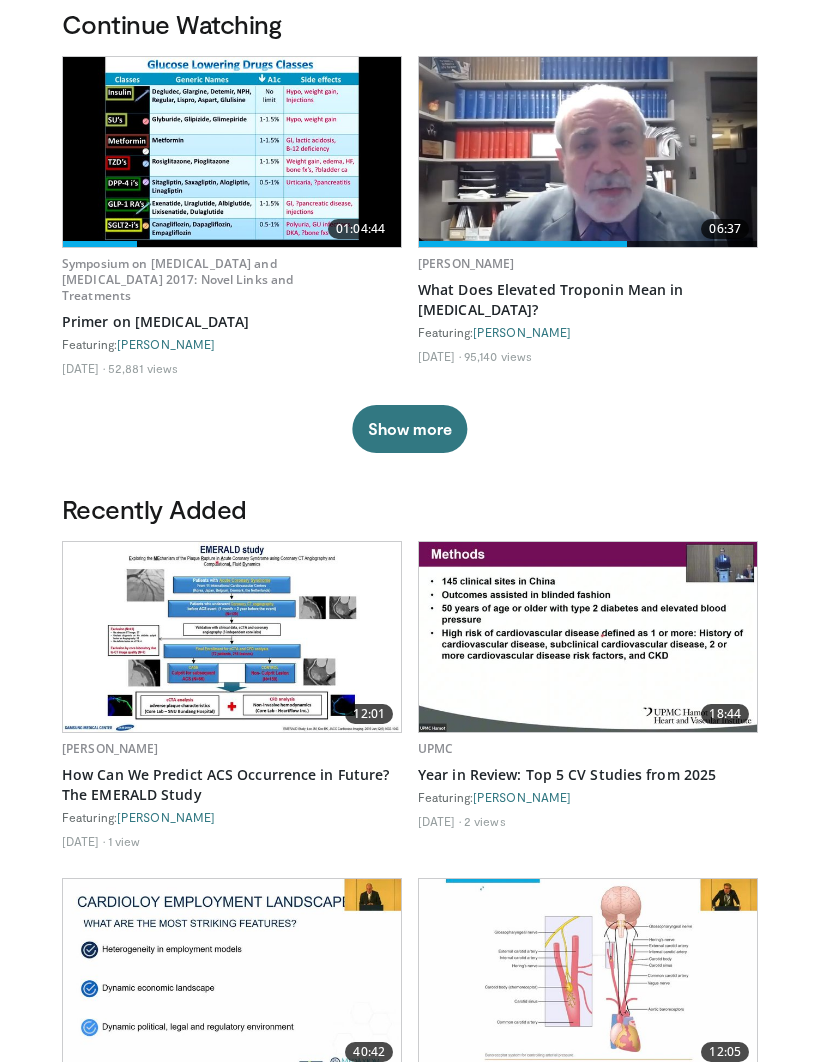 click on "Show more" at bounding box center [409, 430] 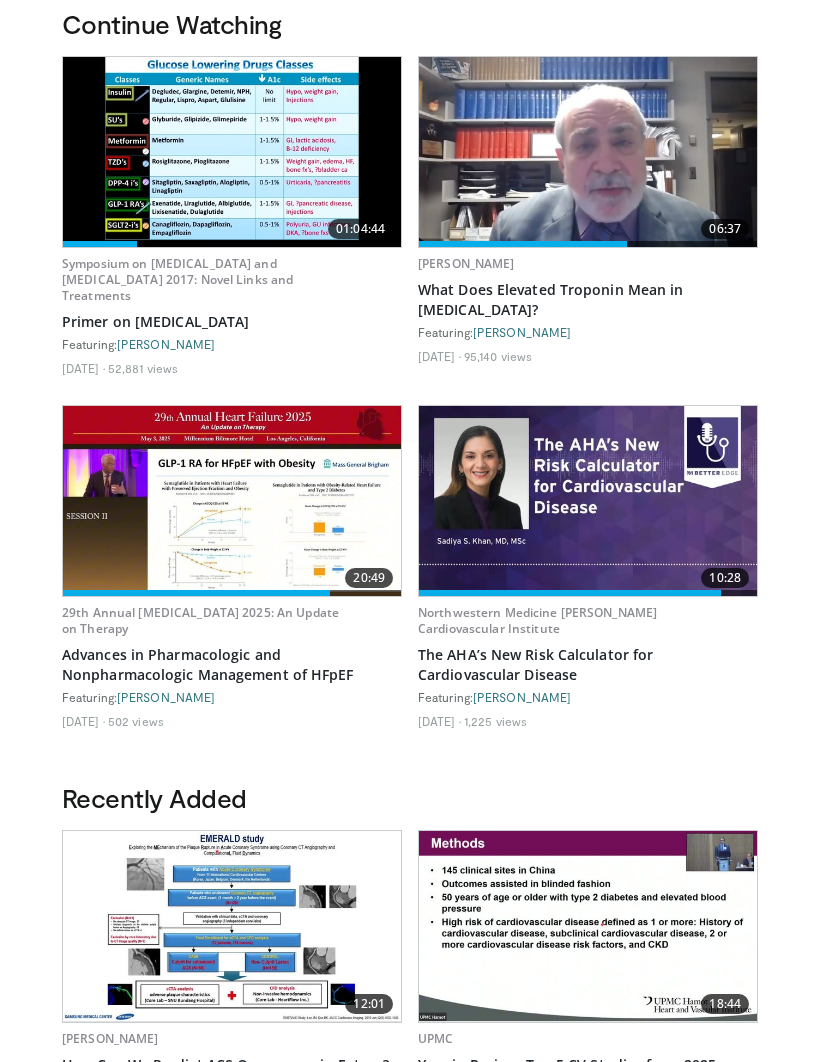 scroll, scrollTop: 582, scrollLeft: 0, axis: vertical 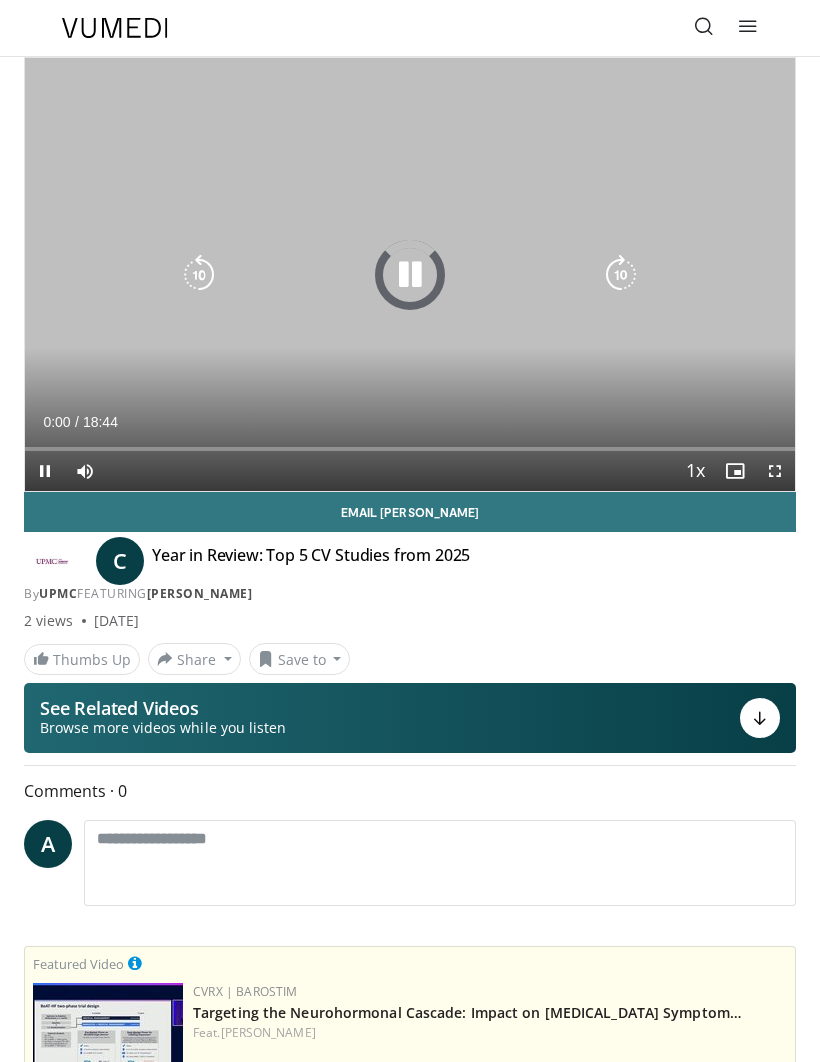 click on "Loaded :  0%" at bounding box center (410, 441) 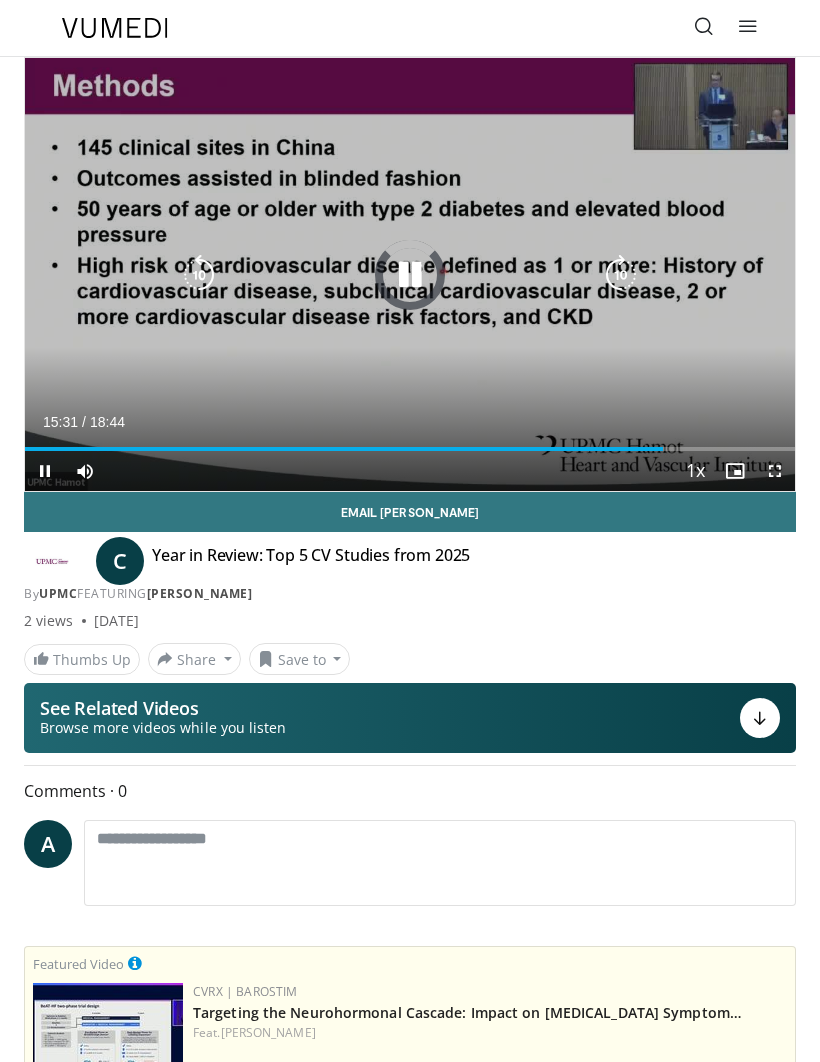 click on "Loaded :  0.00%" at bounding box center [410, 441] 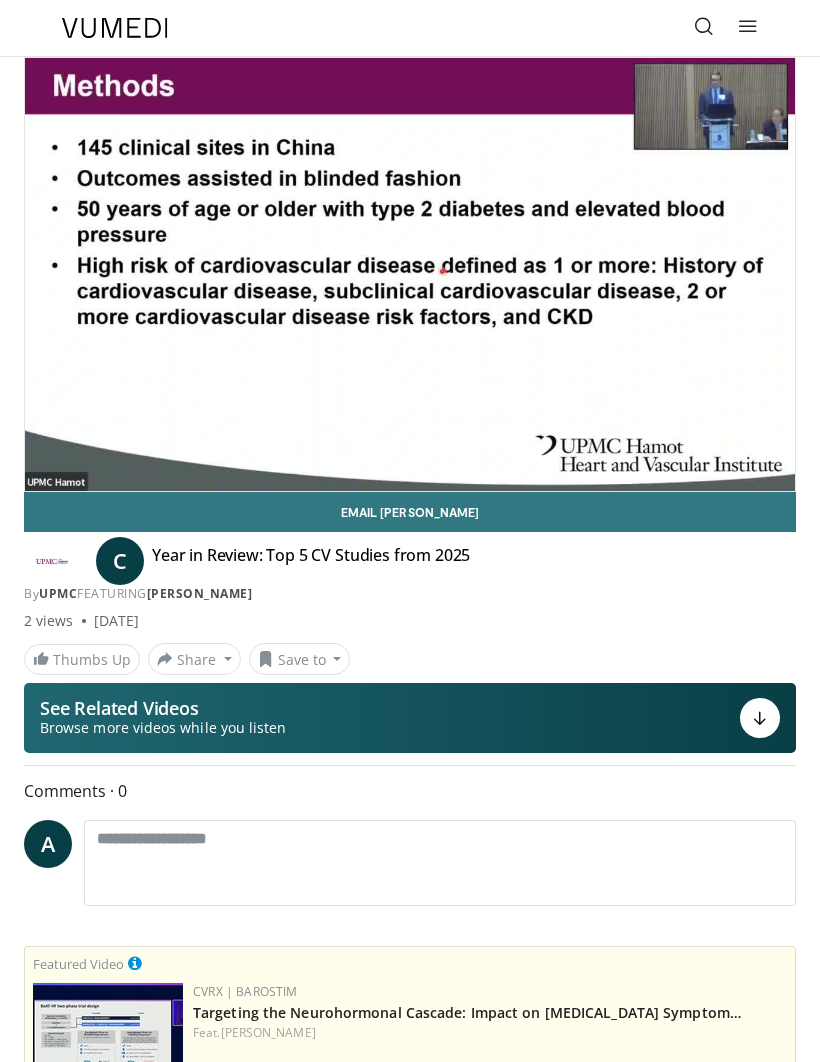 click on "Specialties
Adult & Family Medicine
Allergy, Asthma, Immunology
Anesthesiology
Cardiology
Dental
Dermatology
Endocrinology
Gastroenterology & Hepatology
General Surgery
Hematology & Oncology
Infectious Disease
Nephrology
Neurology
Neurosurgery
Obstetrics & Gynecology
Ophthalmology
Oral Maxillofacial
Orthopaedics
Otolaryngology
Pediatrics
Plastic Surgery
Podiatry
Psychiatry
Pulmonology
Radiation Oncology
Radiology
Rheumatology
Urology
Videos" at bounding box center [410, 531] 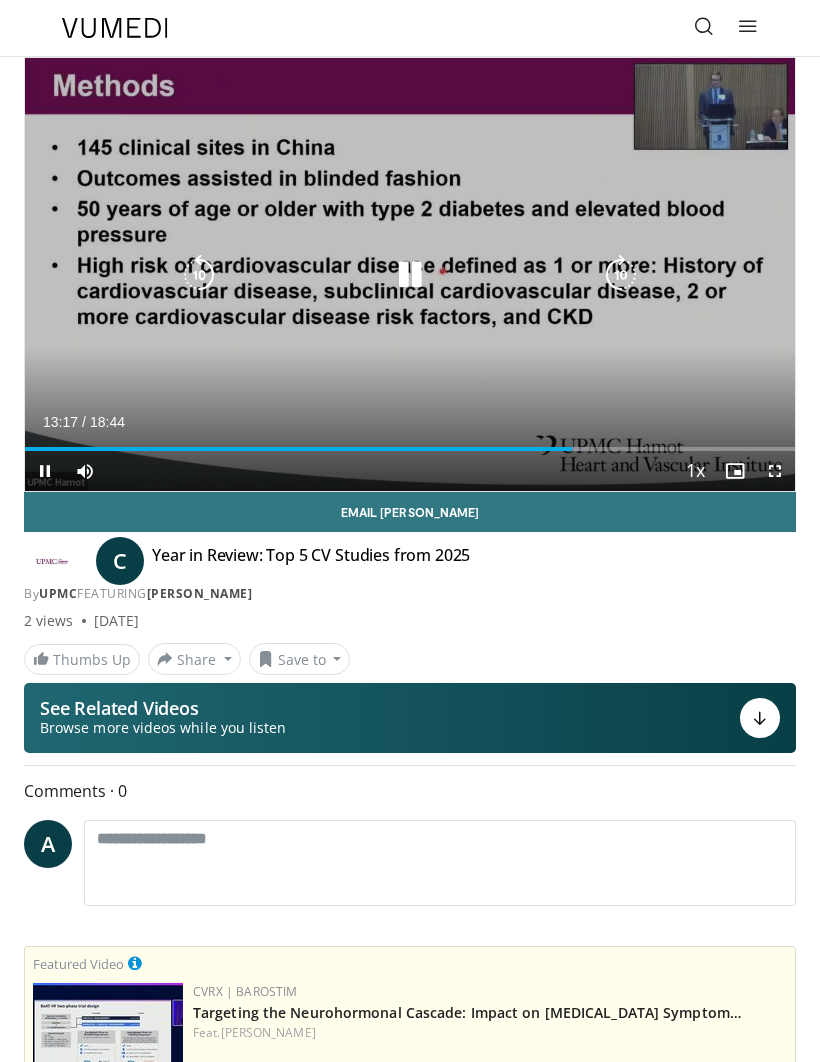 click at bounding box center [410, 275] 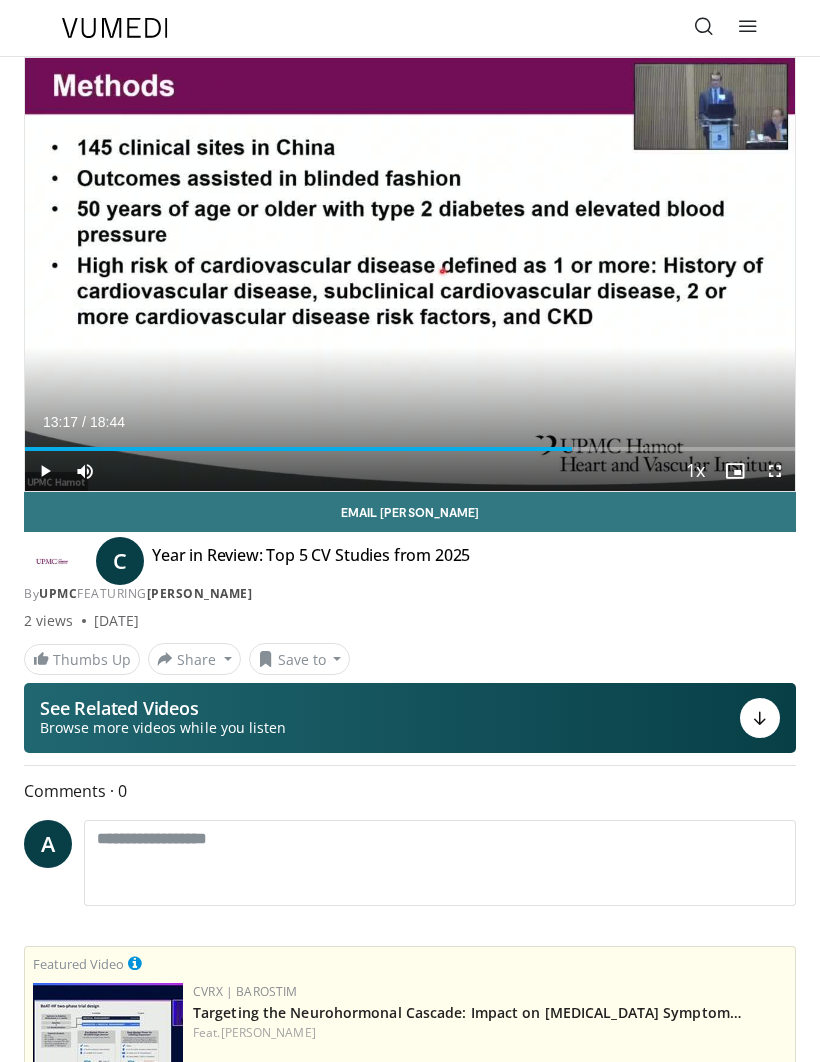 click on "10 seconds
Tap to unmute" at bounding box center (410, 274) 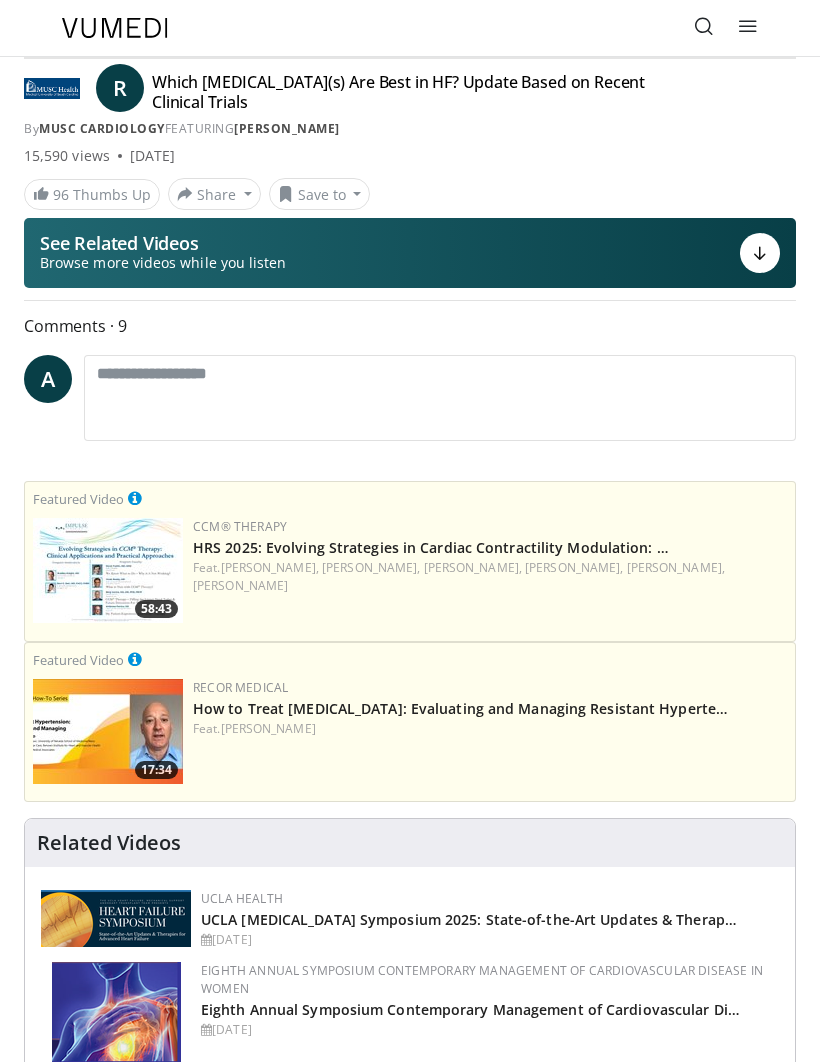 scroll, scrollTop: 162, scrollLeft: 0, axis: vertical 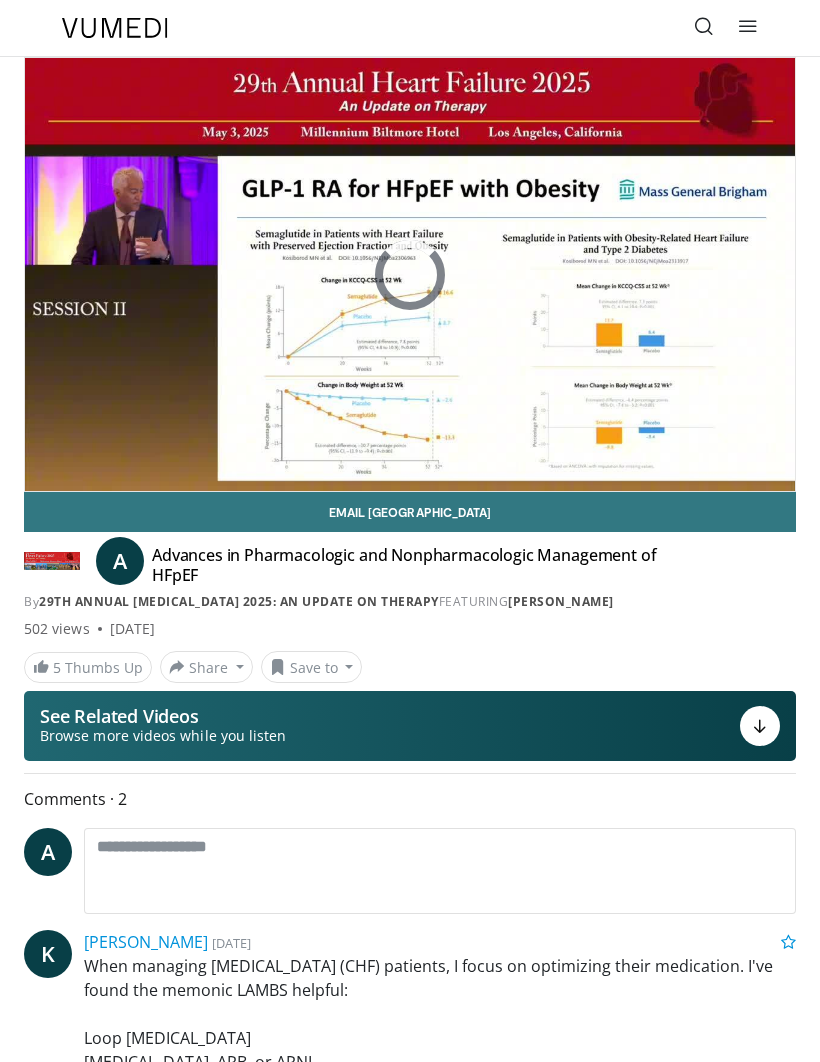 click on "Email
[GEOGRAPHIC_DATA]" at bounding box center [410, 512] 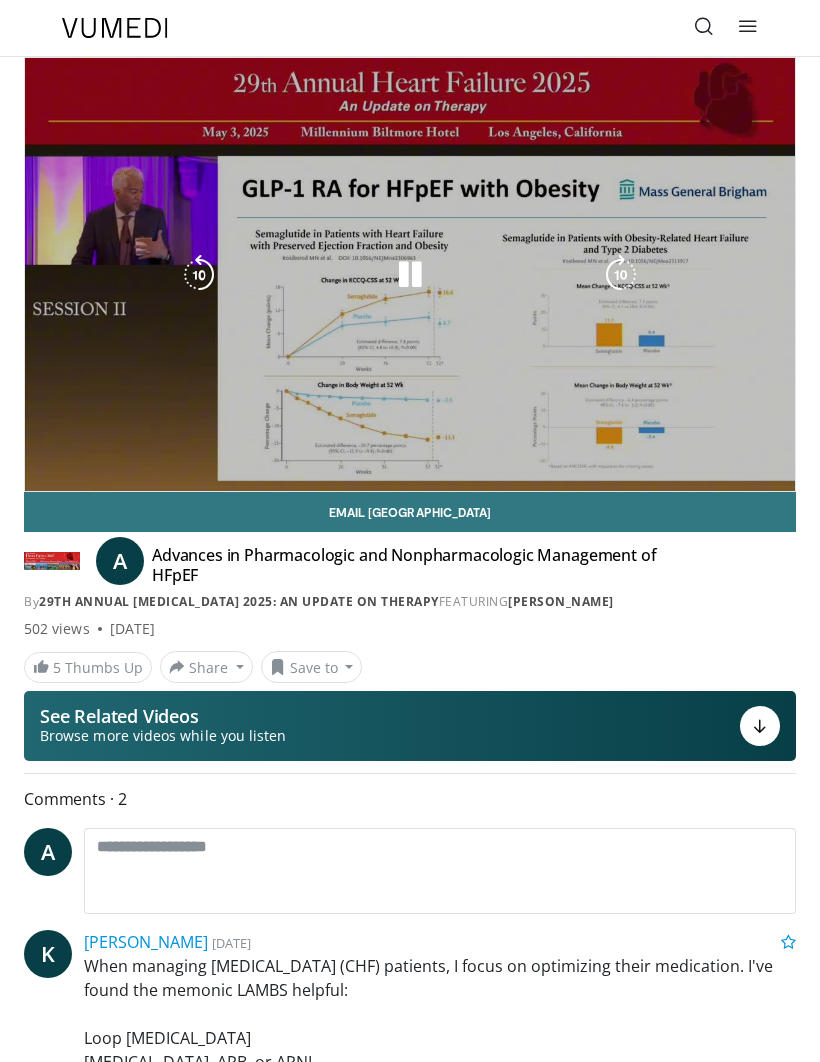 click on "10 seconds
Tap to unmute" at bounding box center [410, 274] 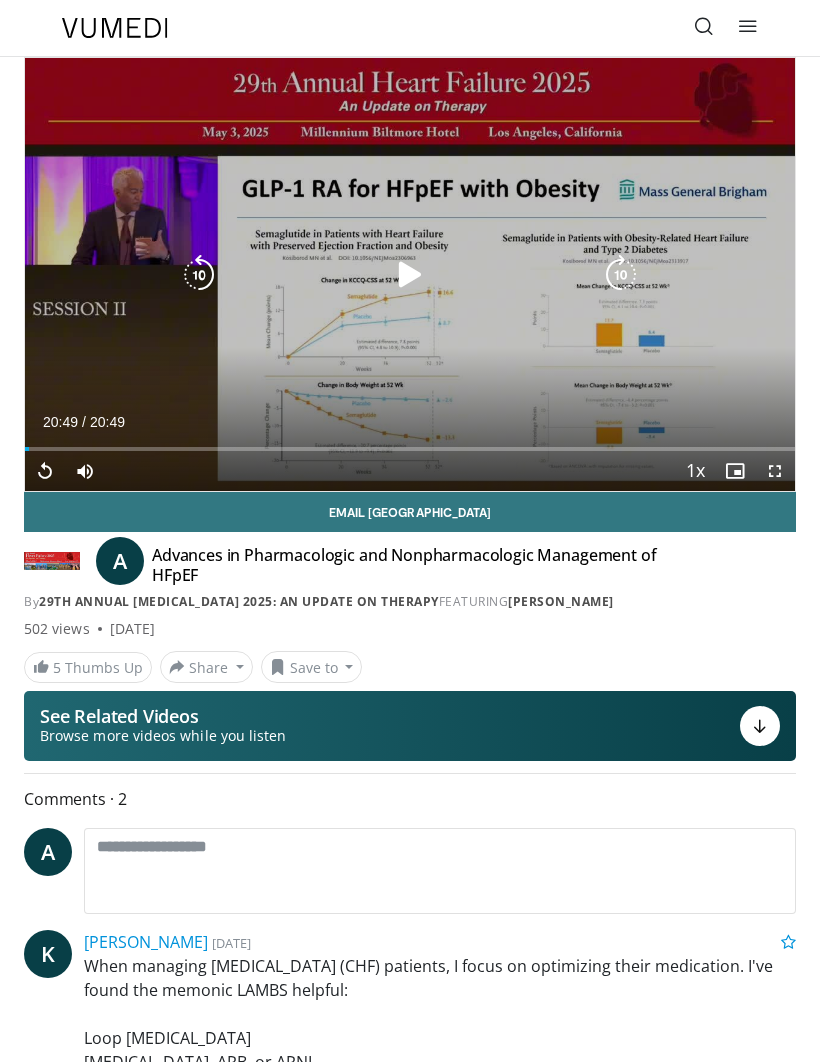 click at bounding box center (410, 275) 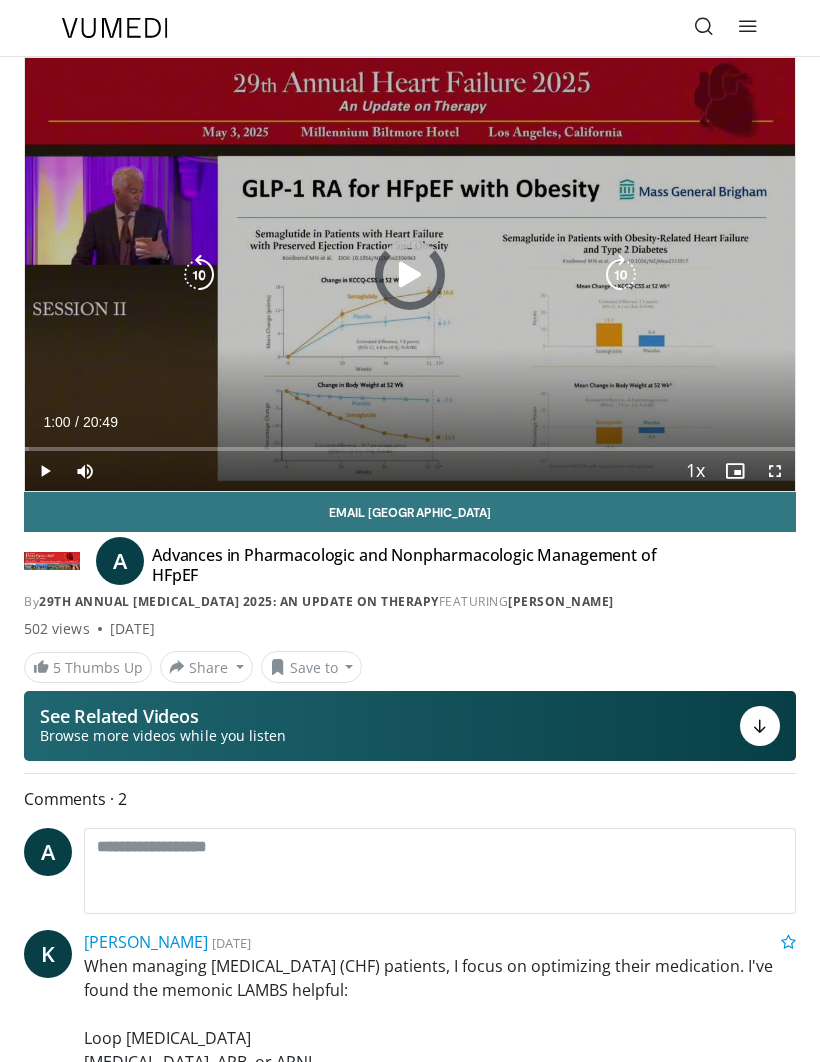 click on "Loaded :  0.56%" at bounding box center [410, 449] 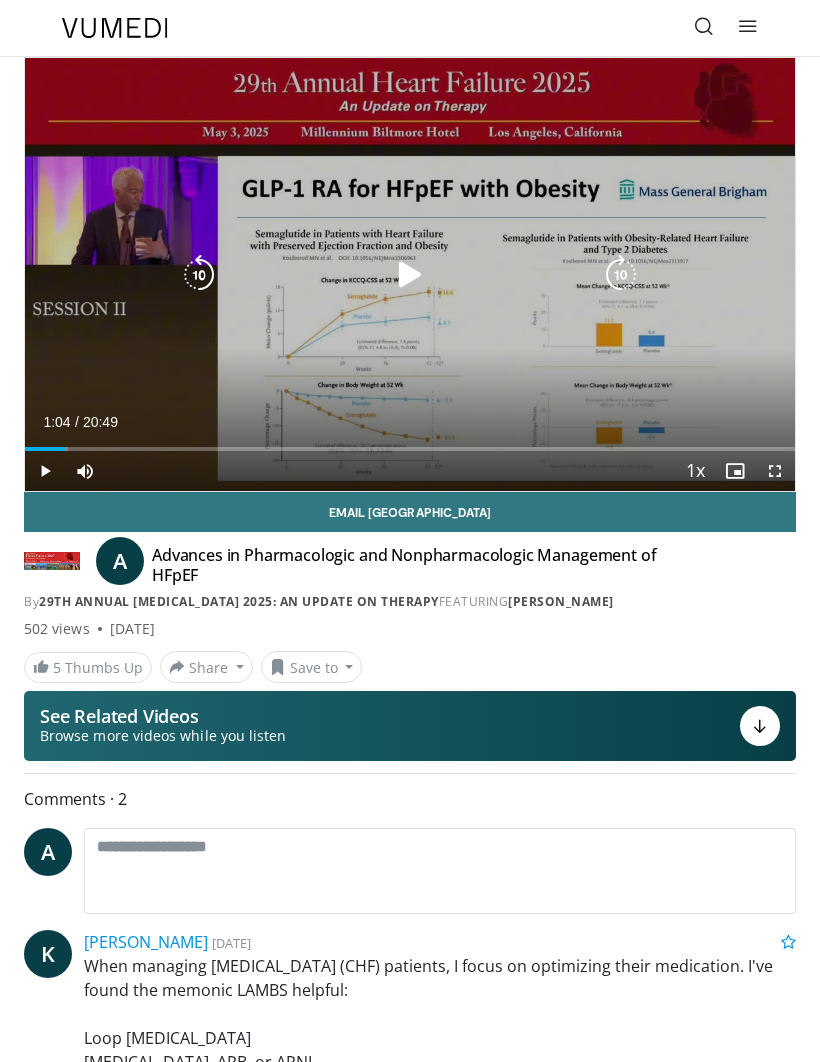 click on "Loaded :  5.58%" at bounding box center (410, 441) 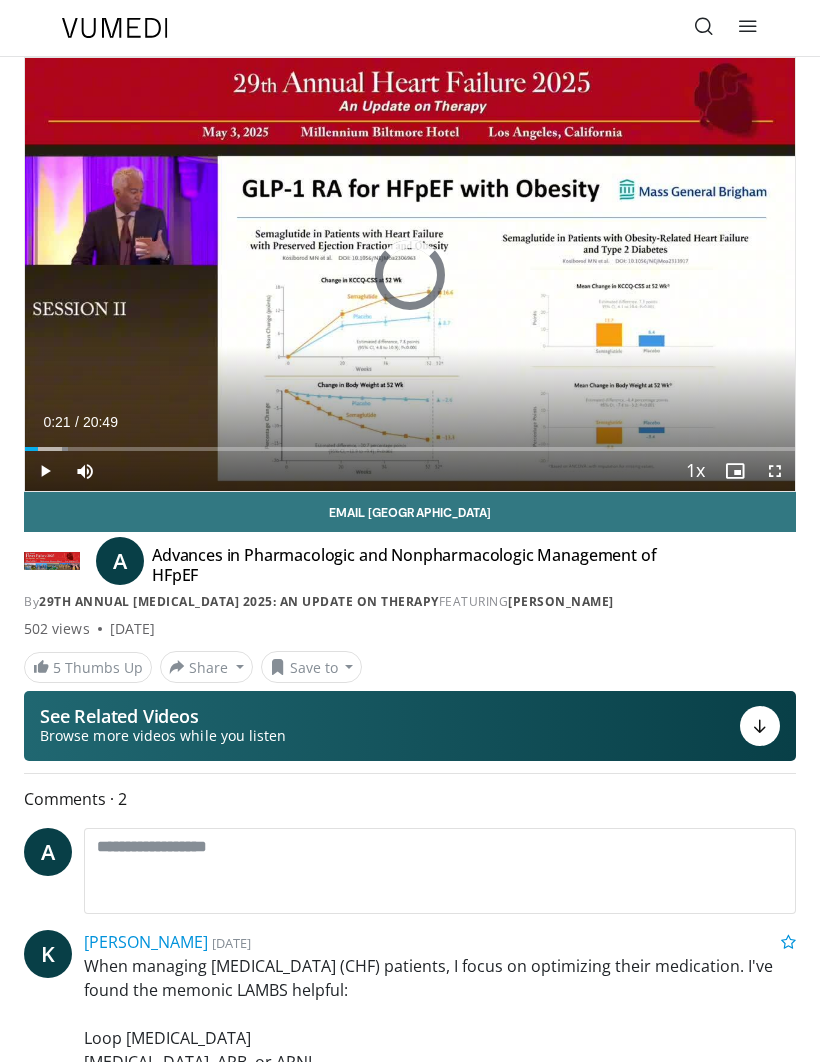 click on "Loaded :  5.58%" at bounding box center (410, 441) 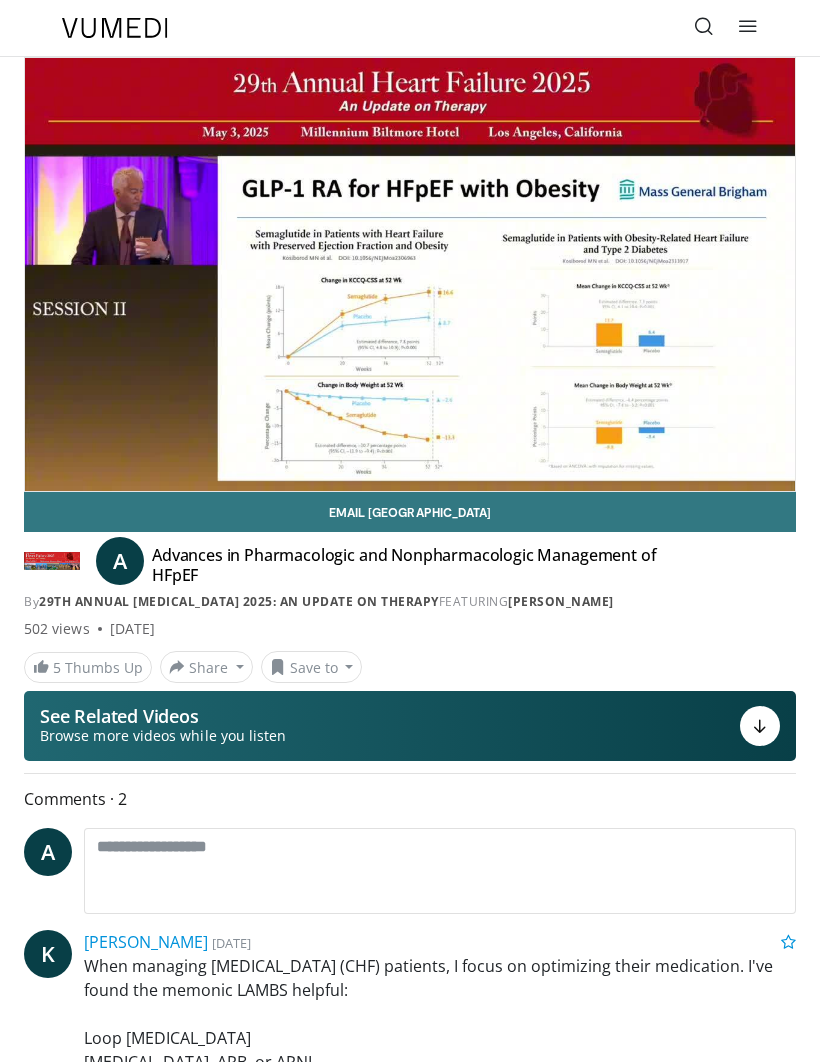 click on "**********" at bounding box center [410, 2288] 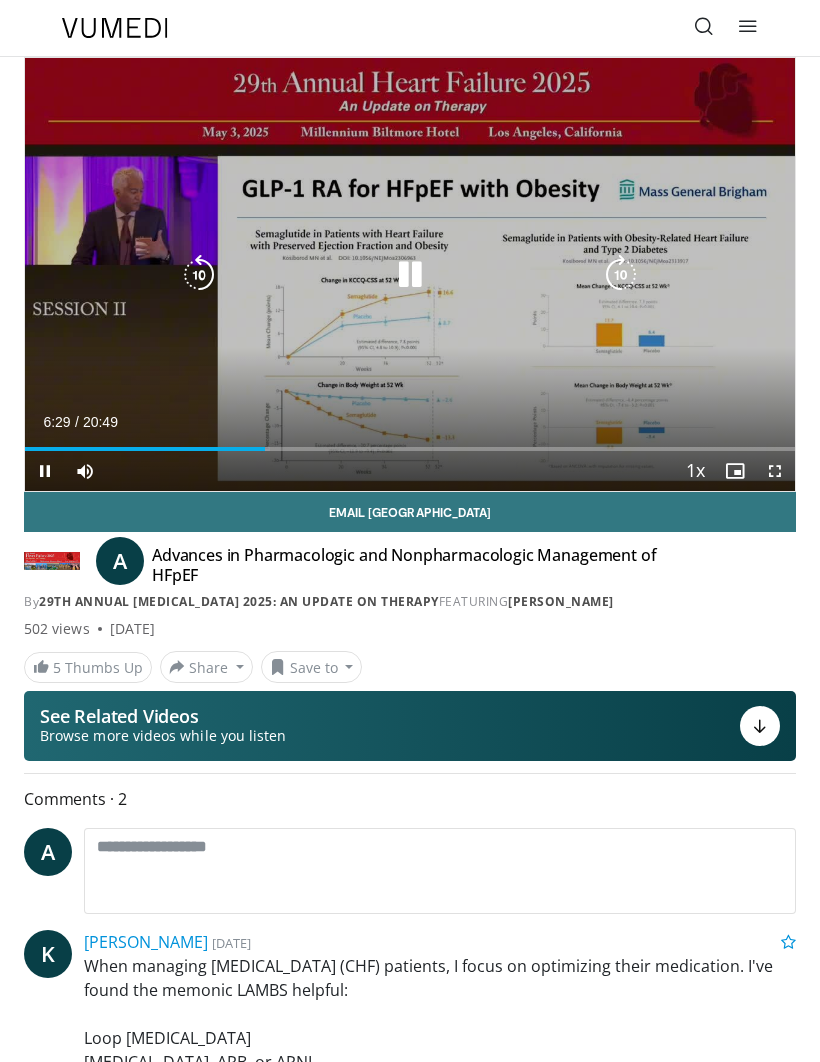 click at bounding box center (410, 275) 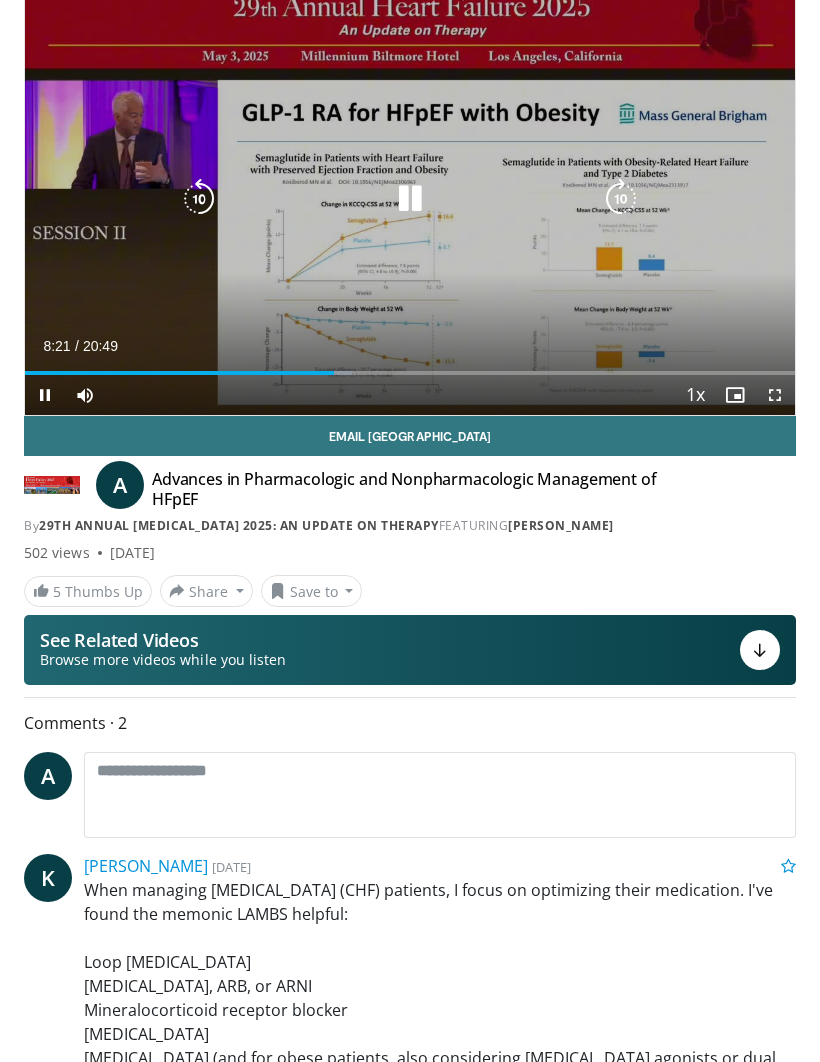 scroll, scrollTop: 0, scrollLeft: 0, axis: both 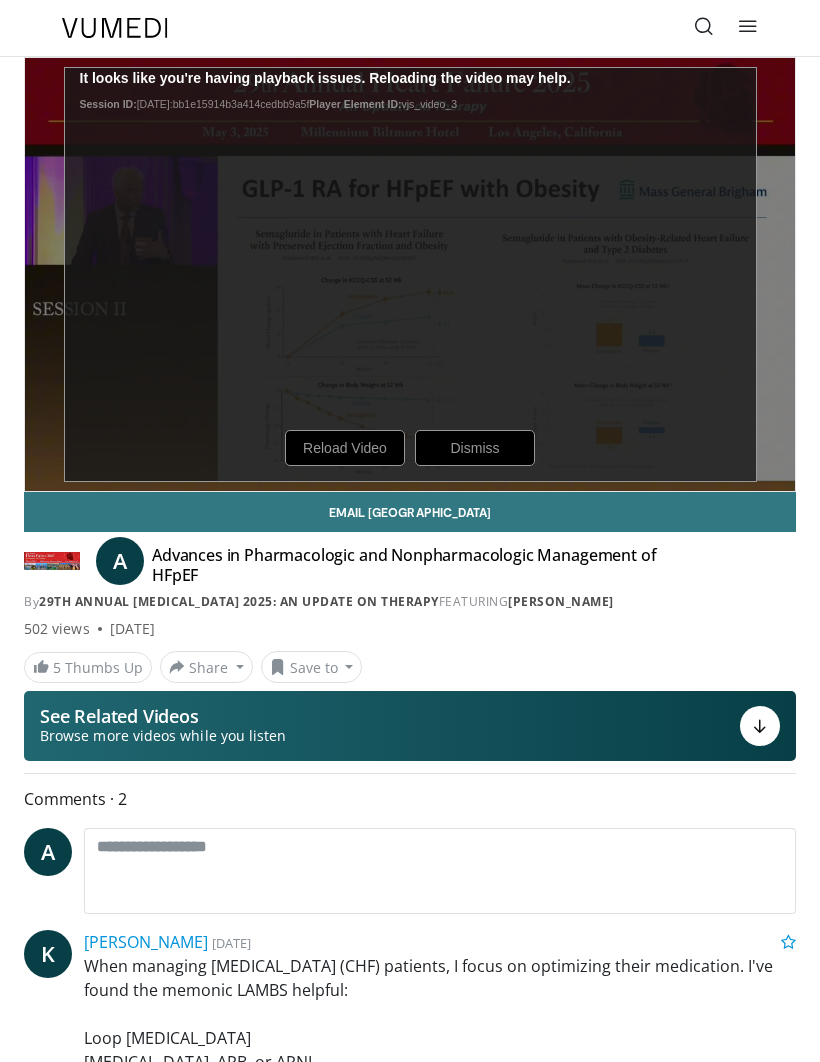 click on "10 seconds
Tap to unmute" at bounding box center (410, 274) 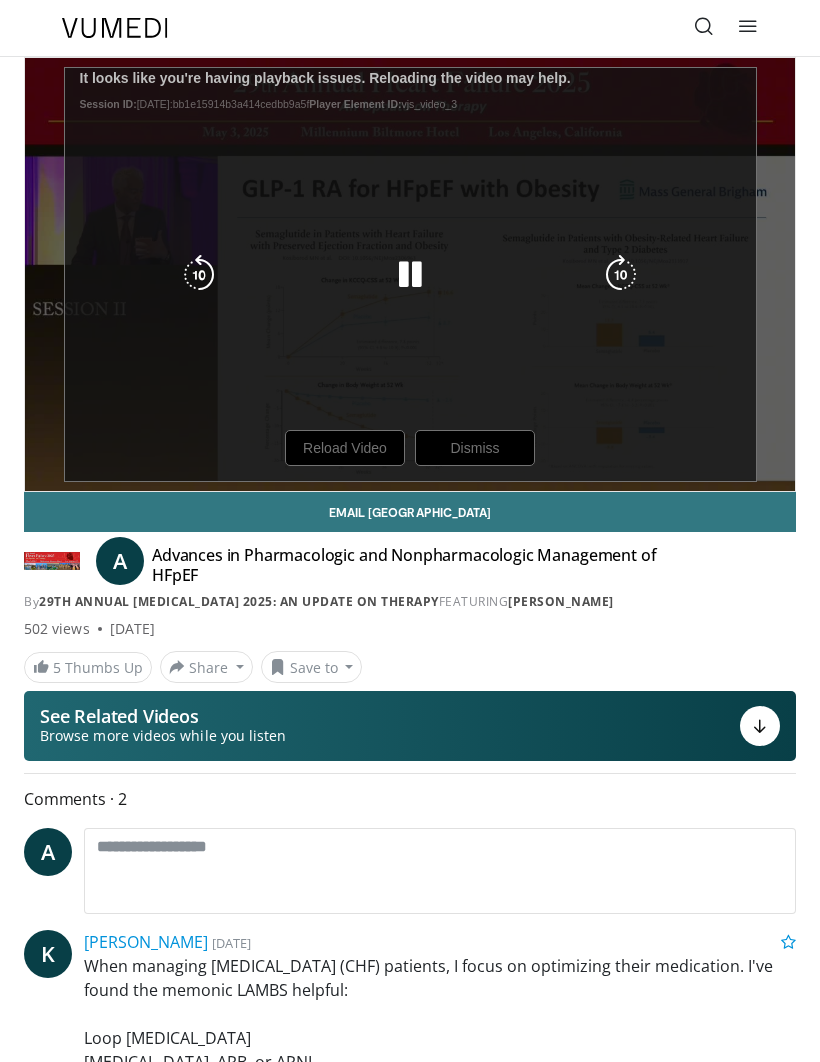 click on "10 seconds
Tap to unmute" at bounding box center (410, 274) 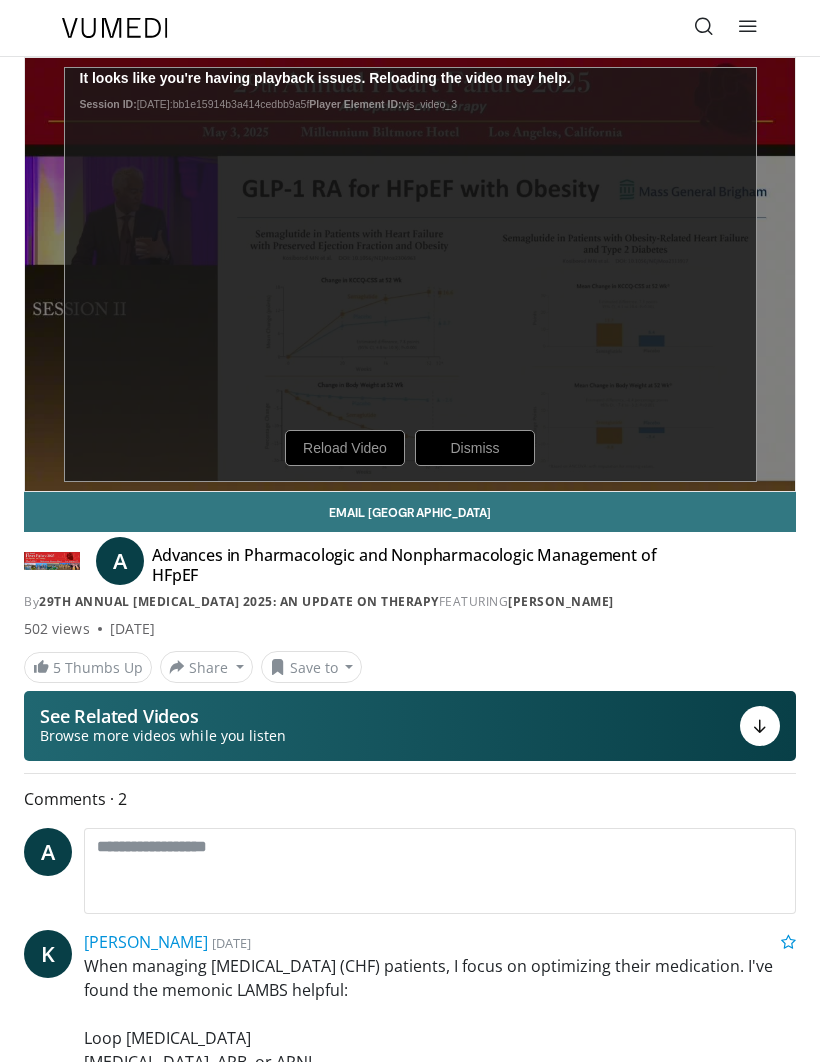 click on "10 seconds
Tap to unmute" at bounding box center [410, 274] 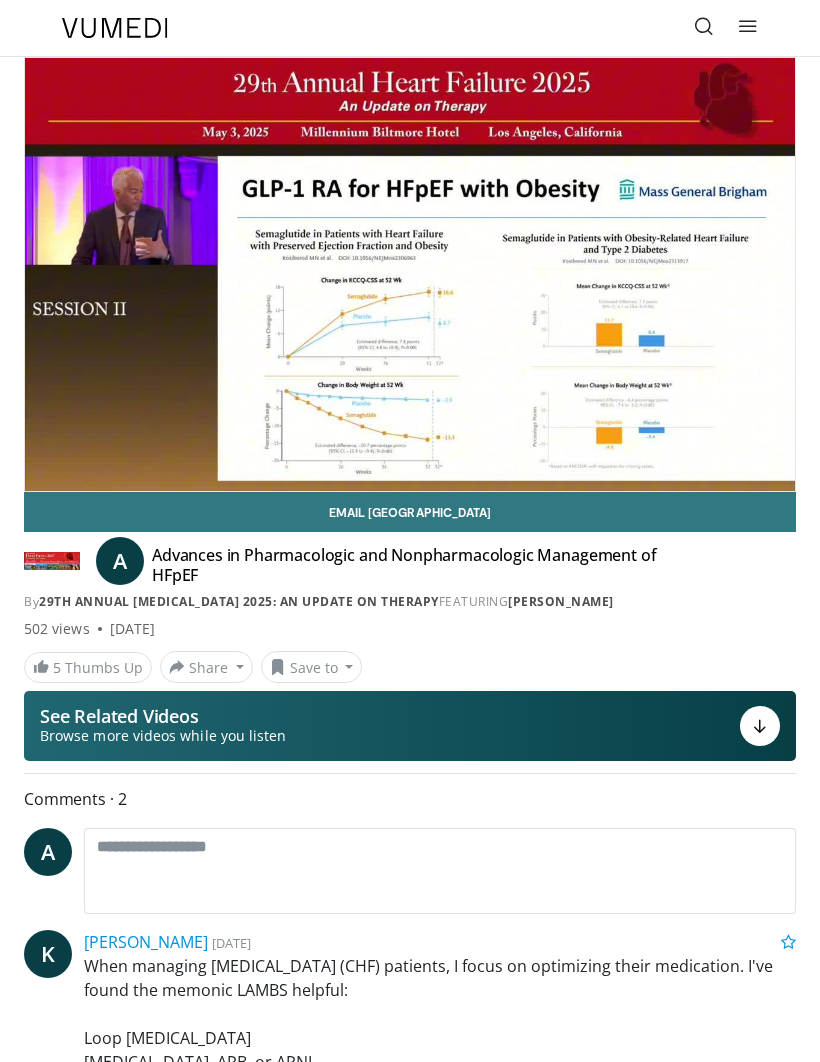 click on "10 seconds
Tap to unmute" at bounding box center [410, 274] 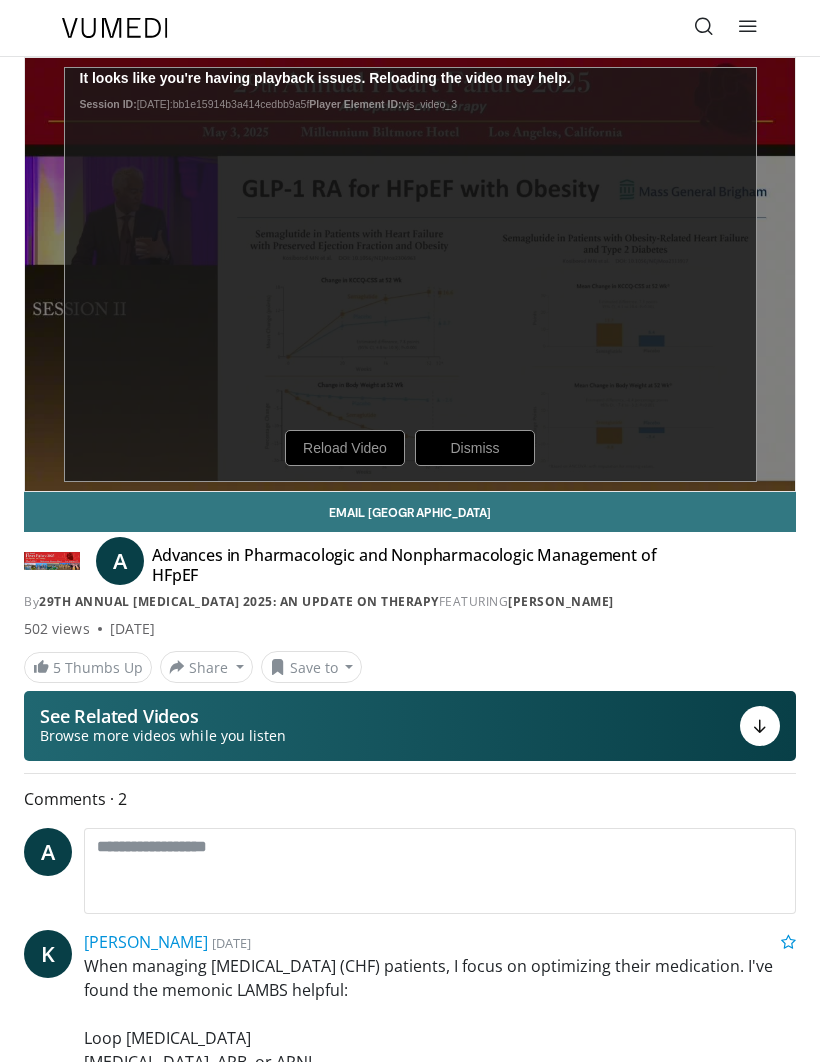 click at bounding box center (199, 275) 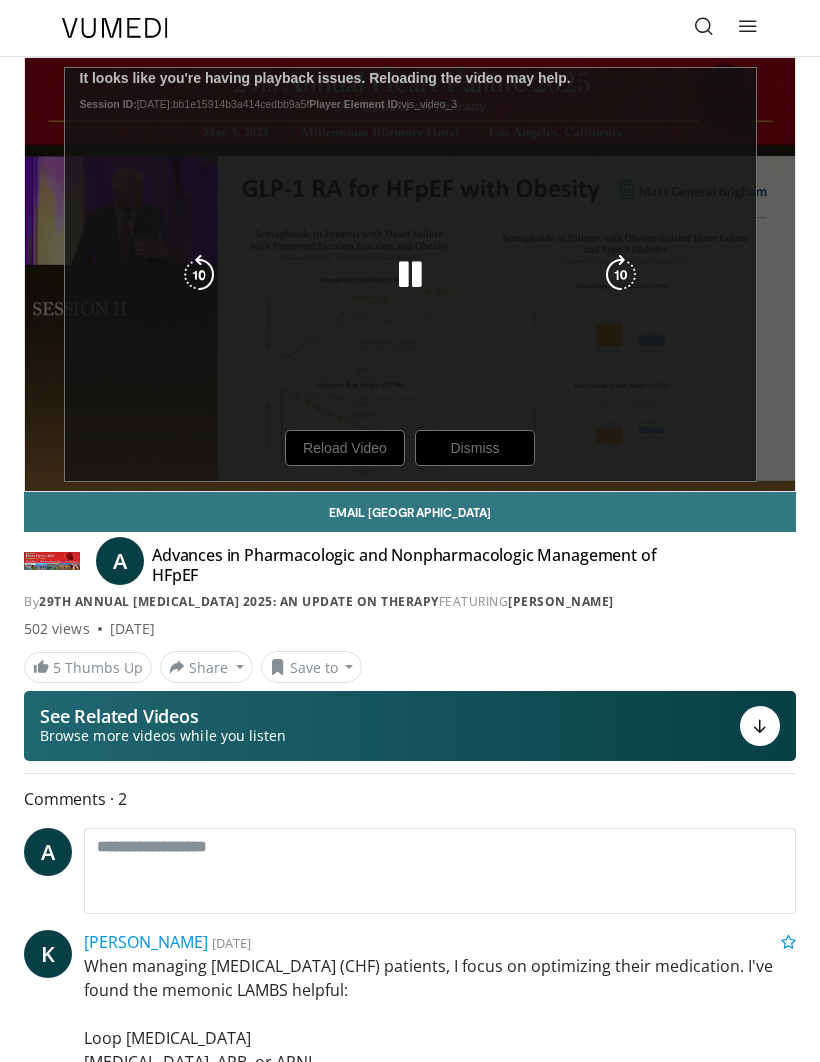 click at bounding box center (199, 275) 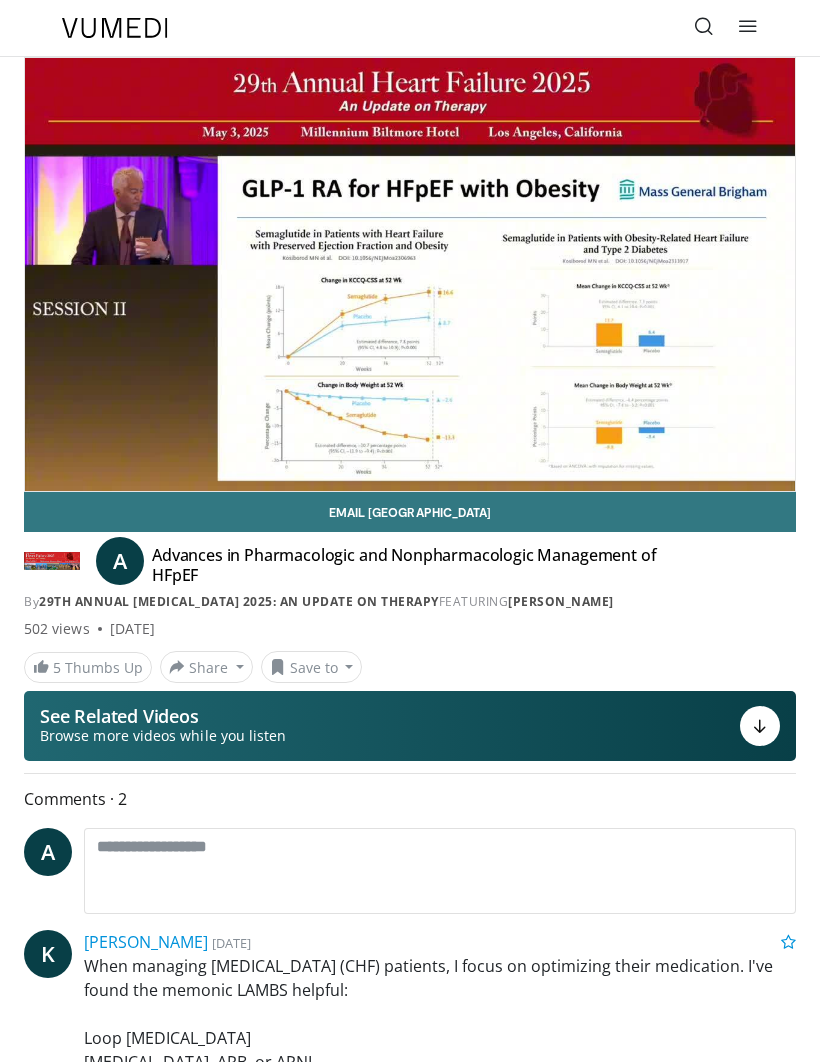 click at bounding box center (45, 511) 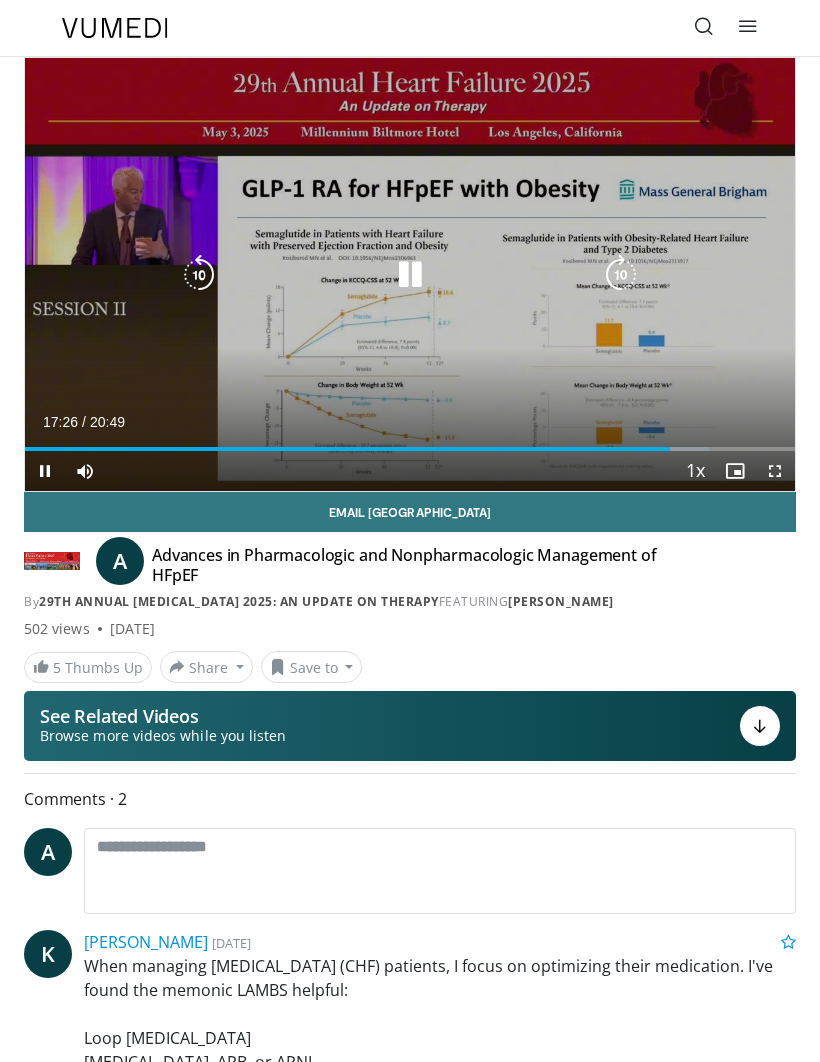 click at bounding box center [410, 275] 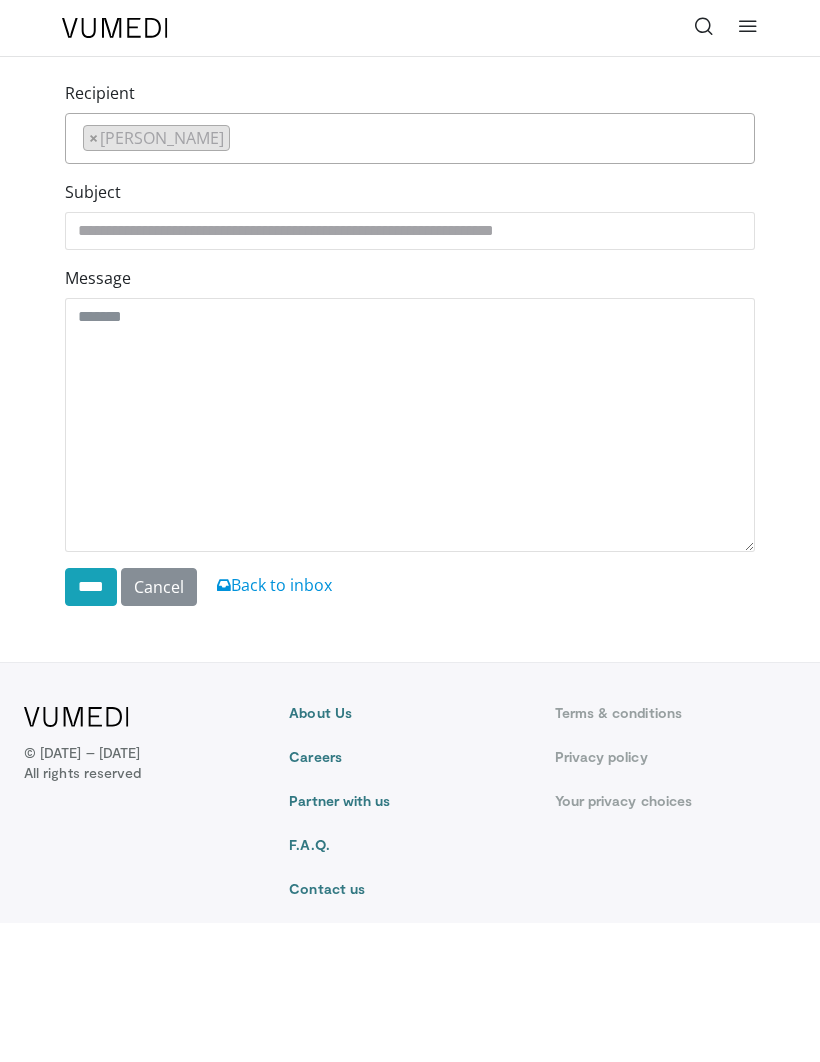 scroll, scrollTop: 0, scrollLeft: 0, axis: both 